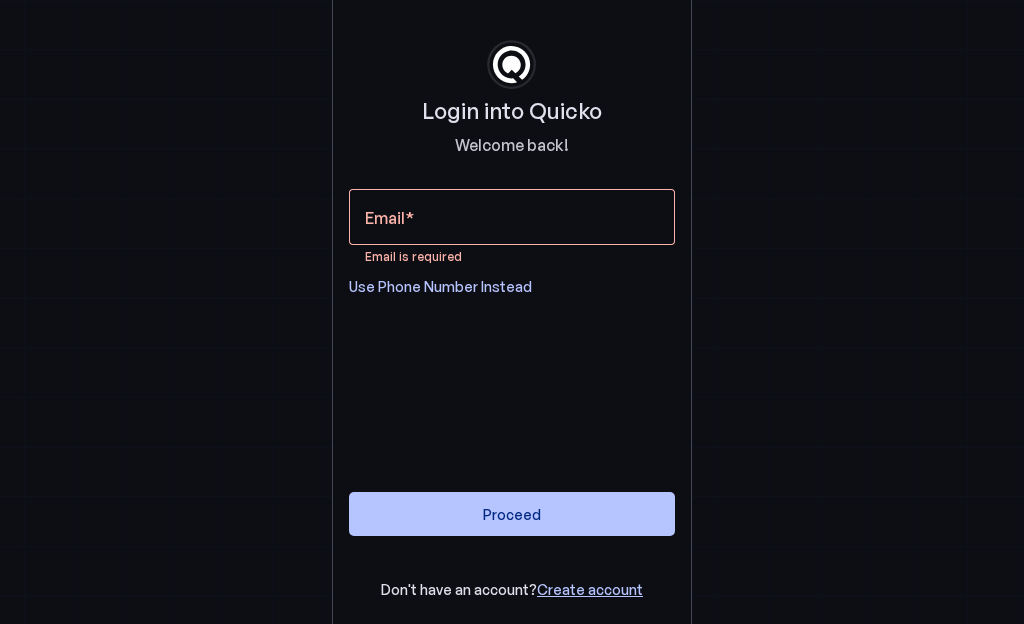 scroll, scrollTop: 0, scrollLeft: 0, axis: both 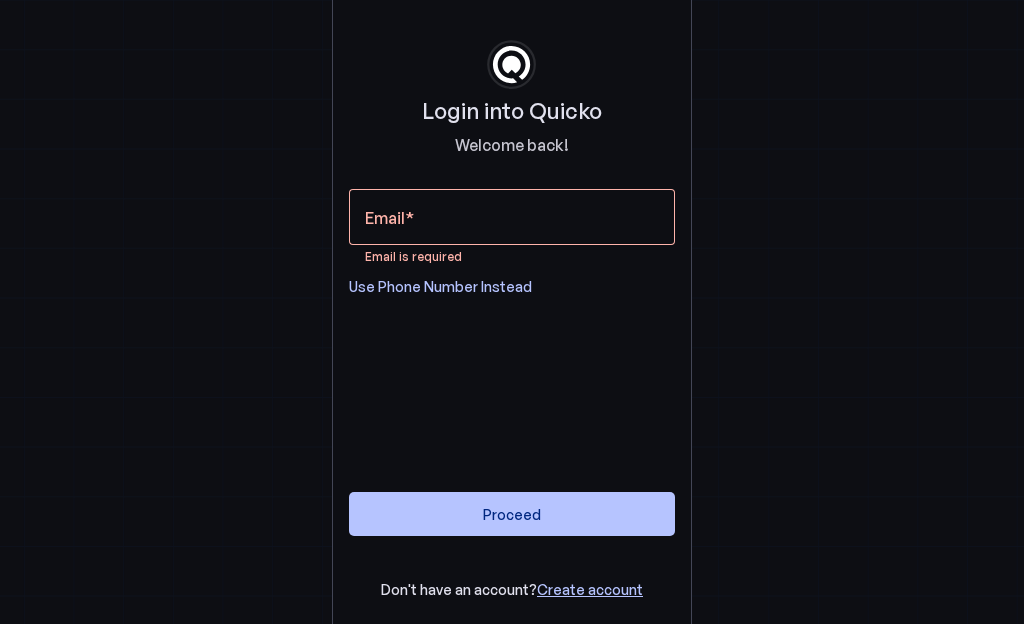 click on "Email" at bounding box center (512, 217) 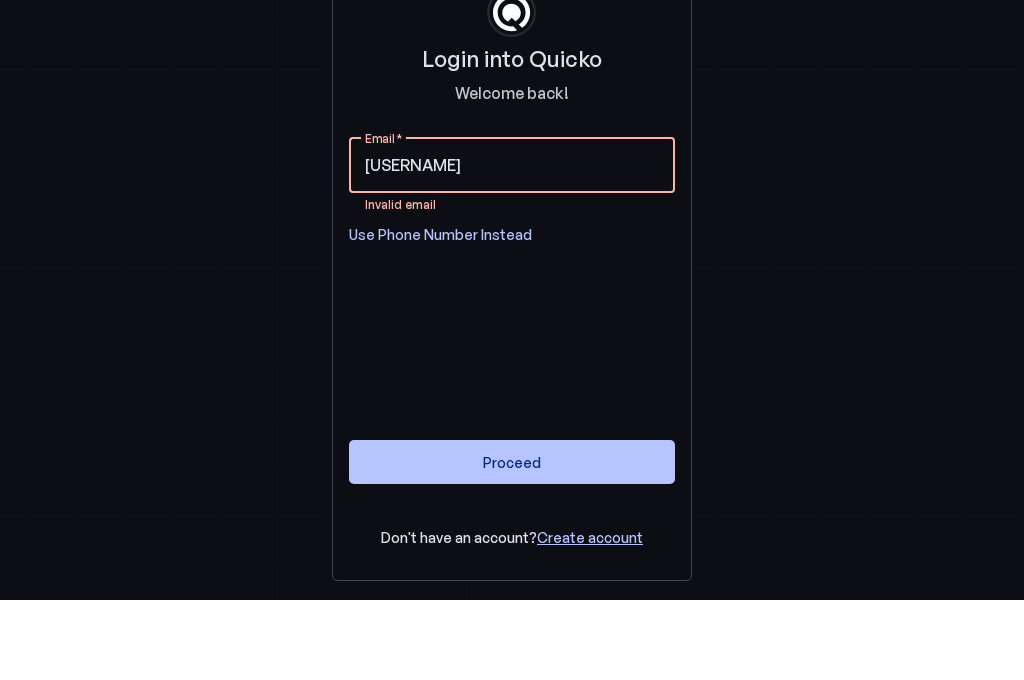 type on "[USERNAME]" 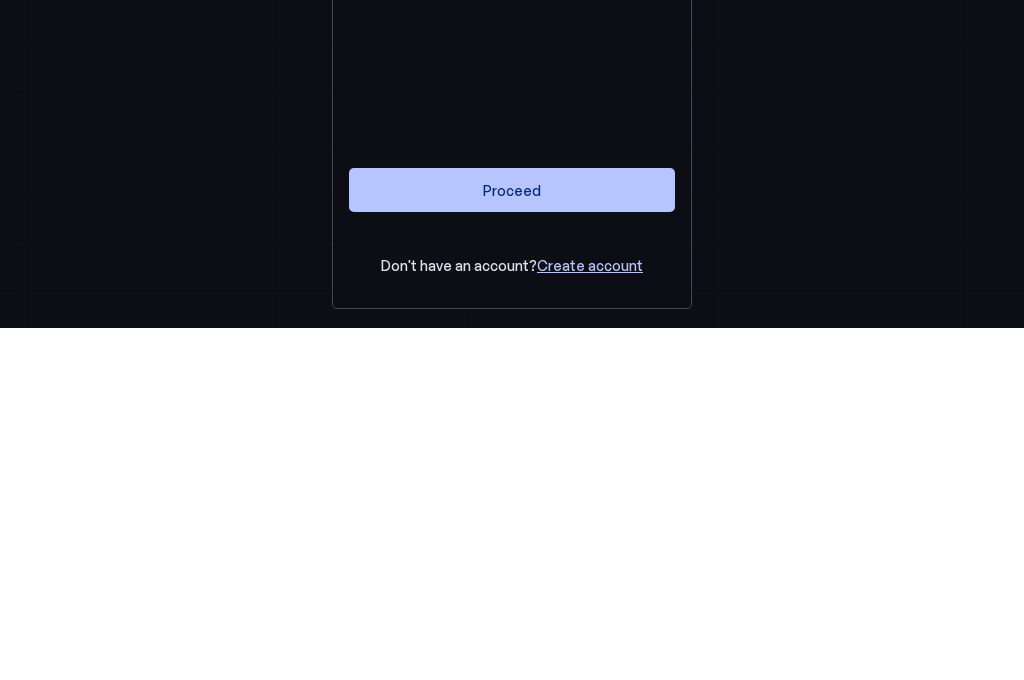 click on "Proceed" at bounding box center [512, 542] 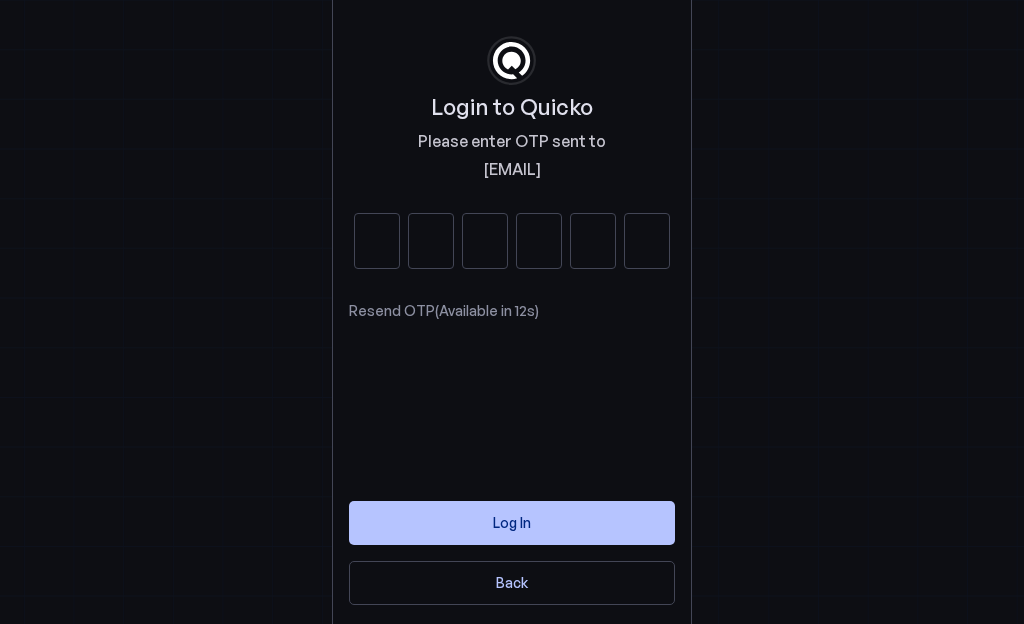 click at bounding box center (377, 241) 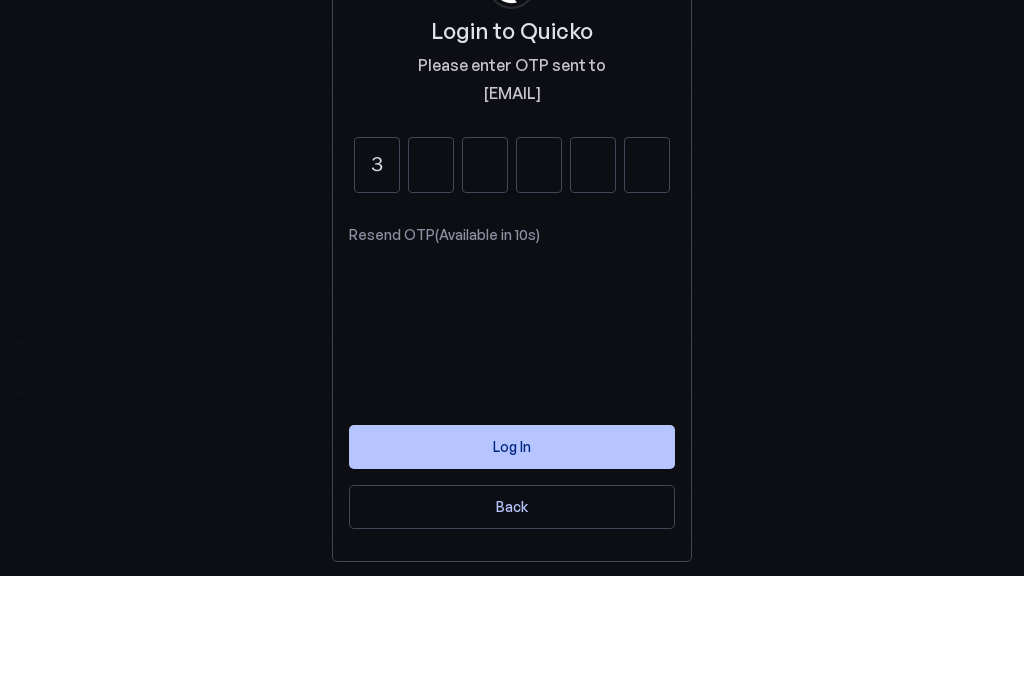 type on "3" 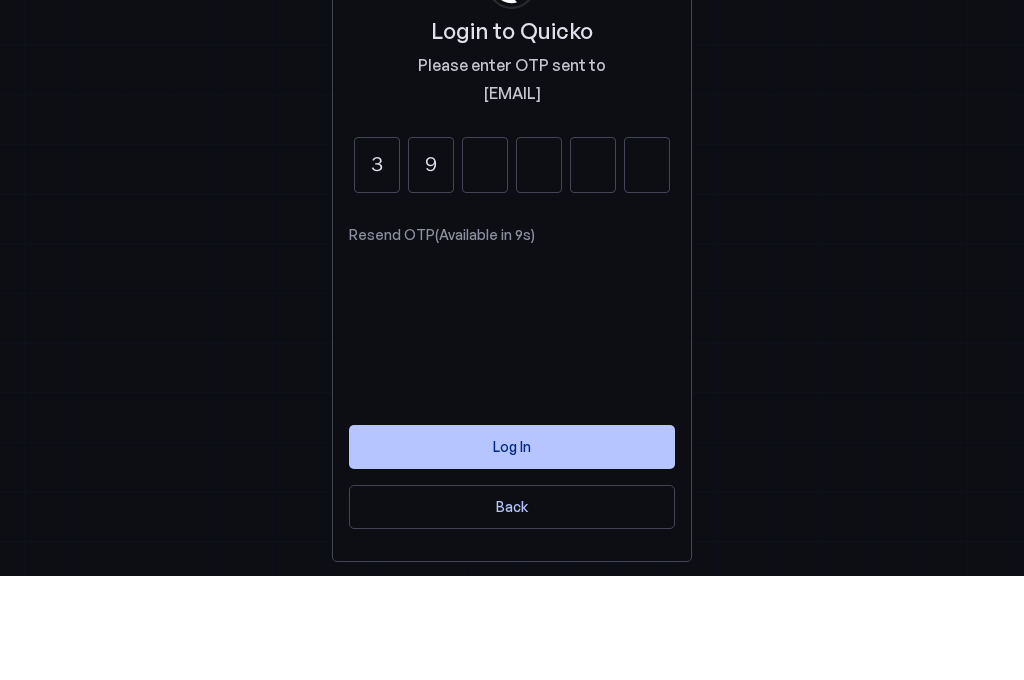 type on "9" 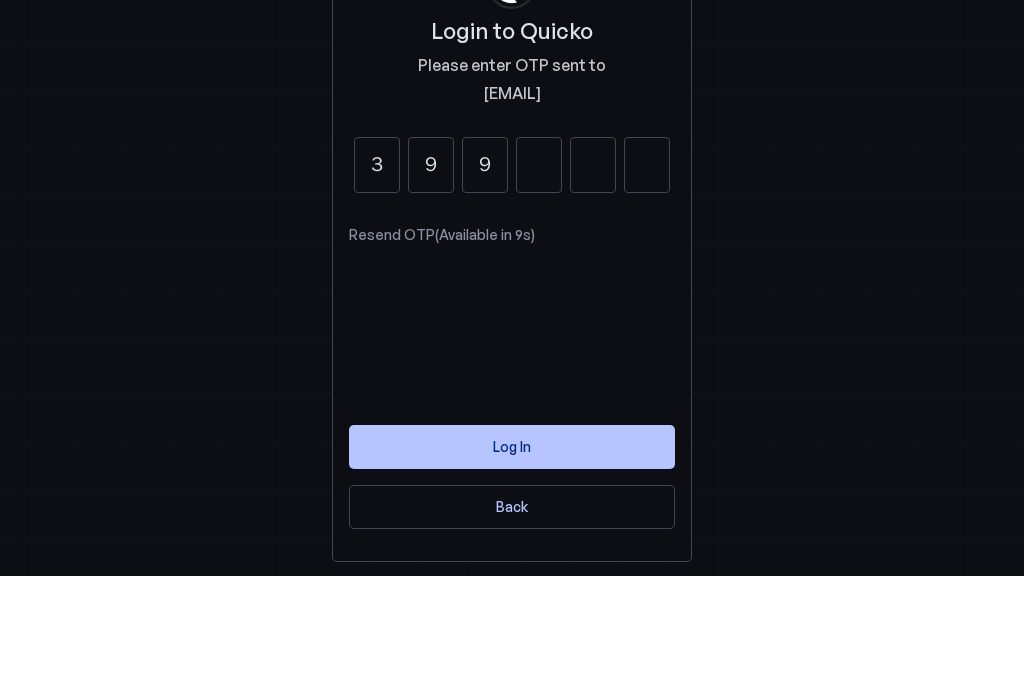 type on "9" 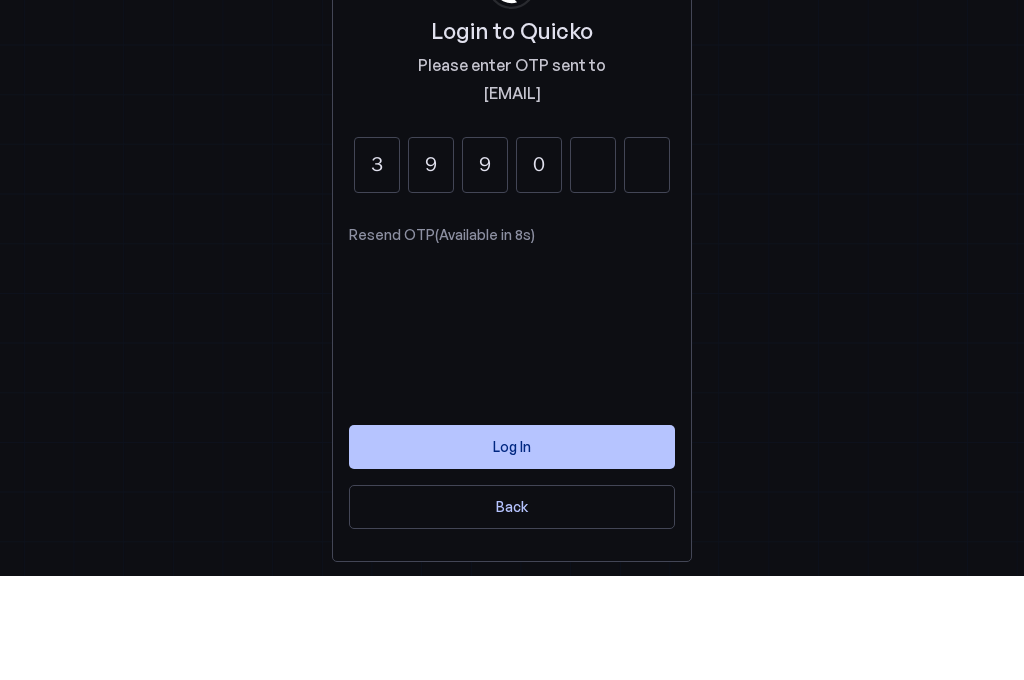 type on "0" 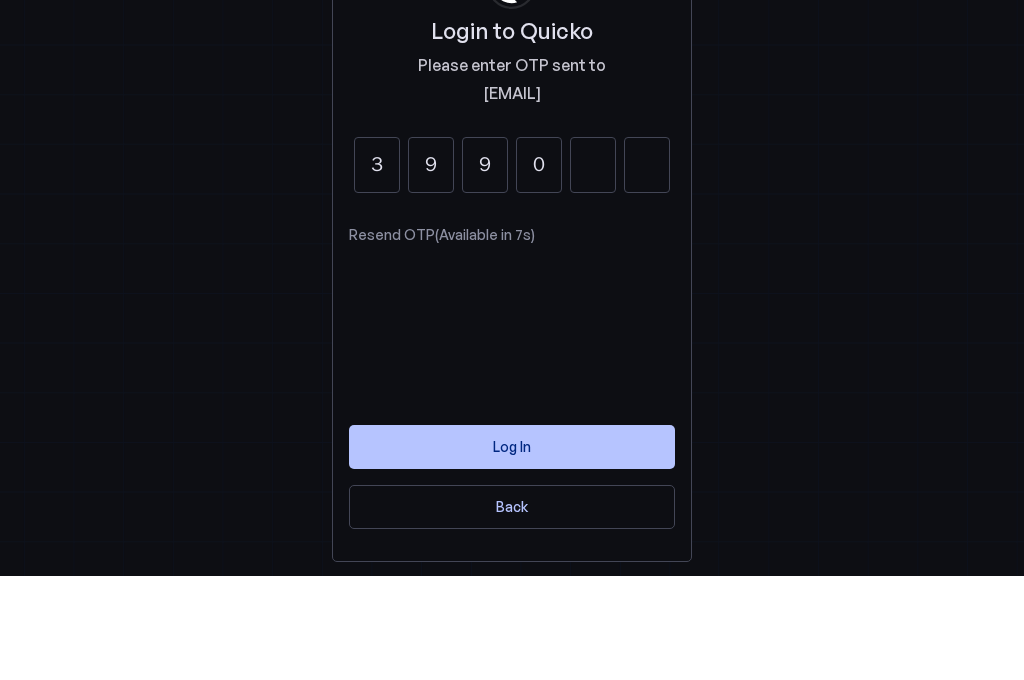 type on "5" 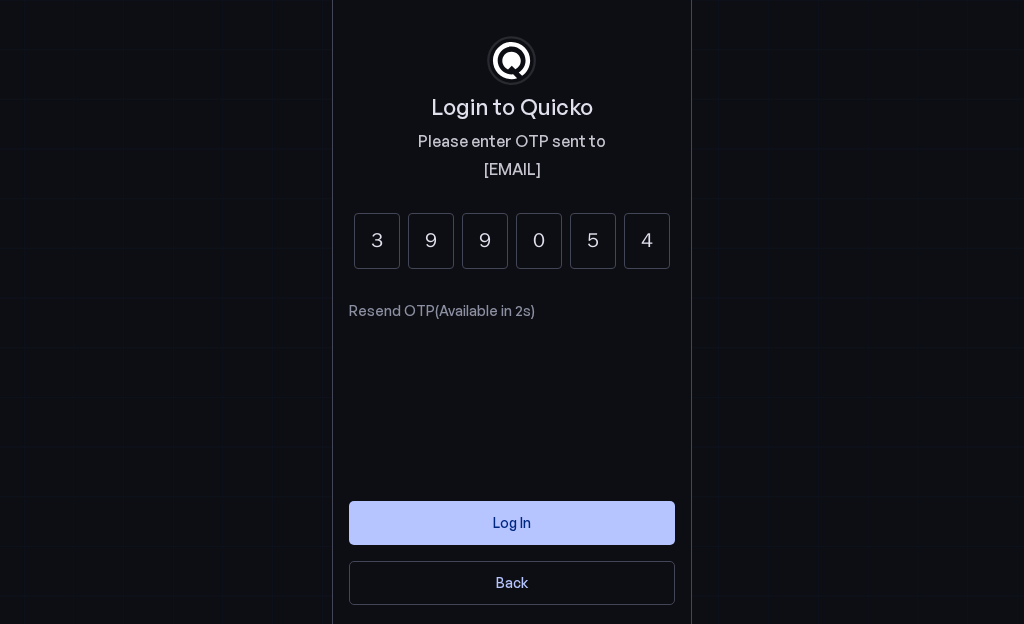 type on "4" 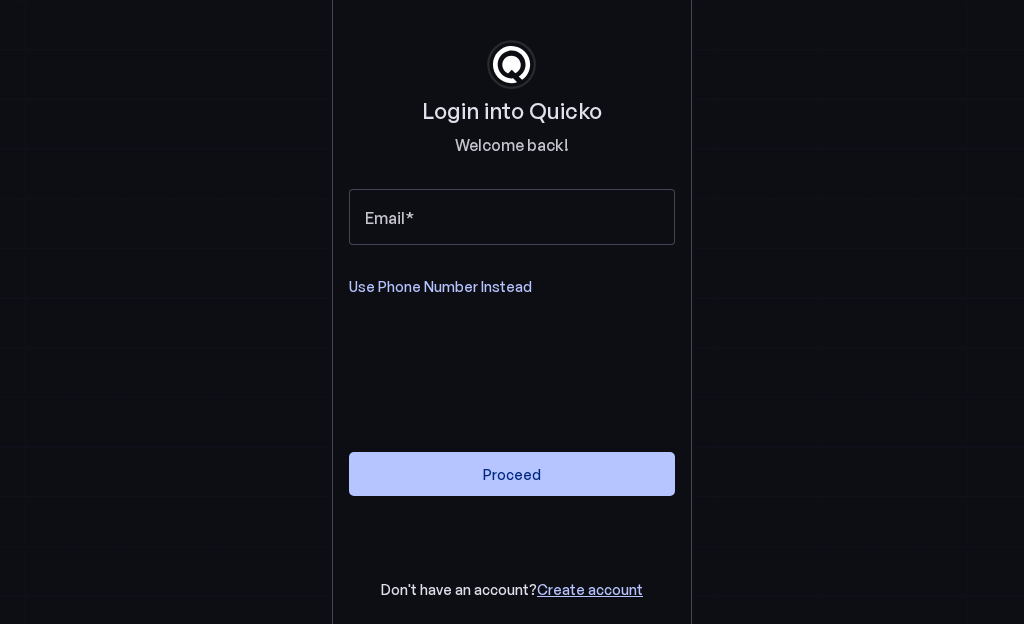 click on "Use Phone Number Instead" at bounding box center (440, 287) 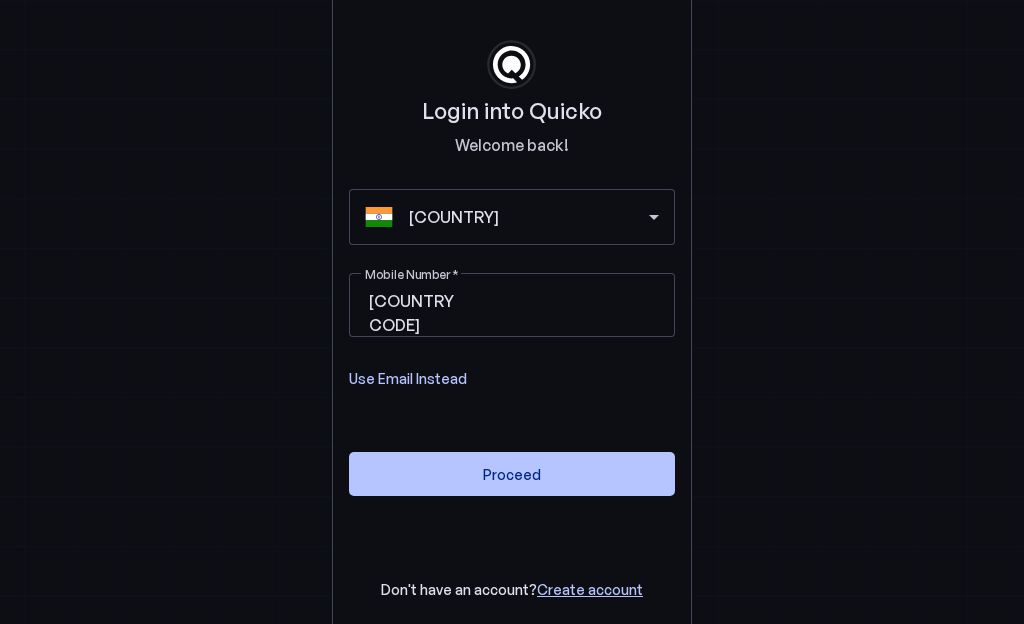 click on "Mobile Number" at bounding box center [578, 301] 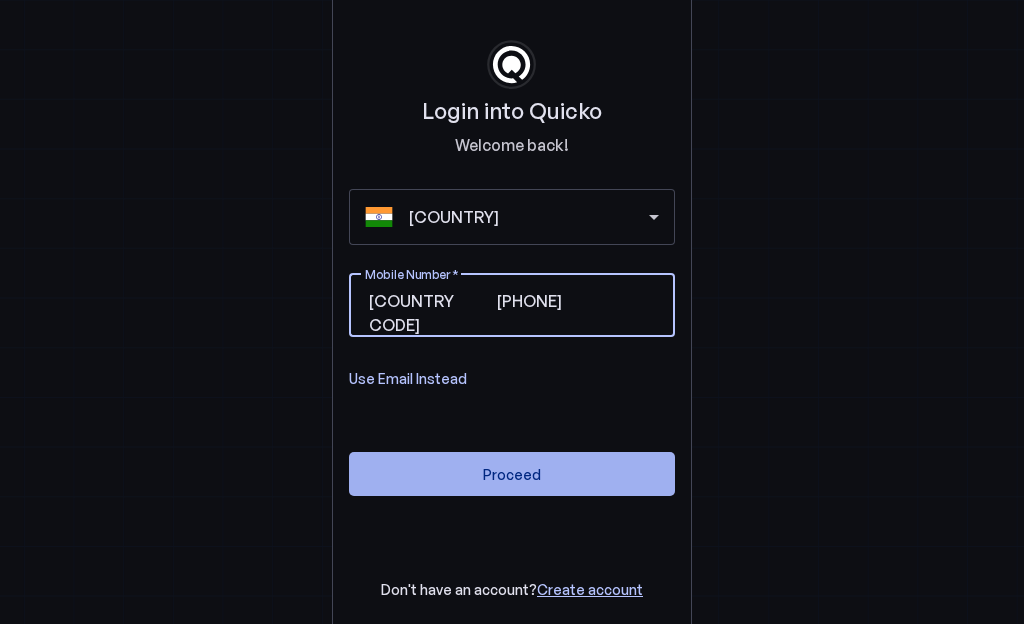 type on "[PHONE]" 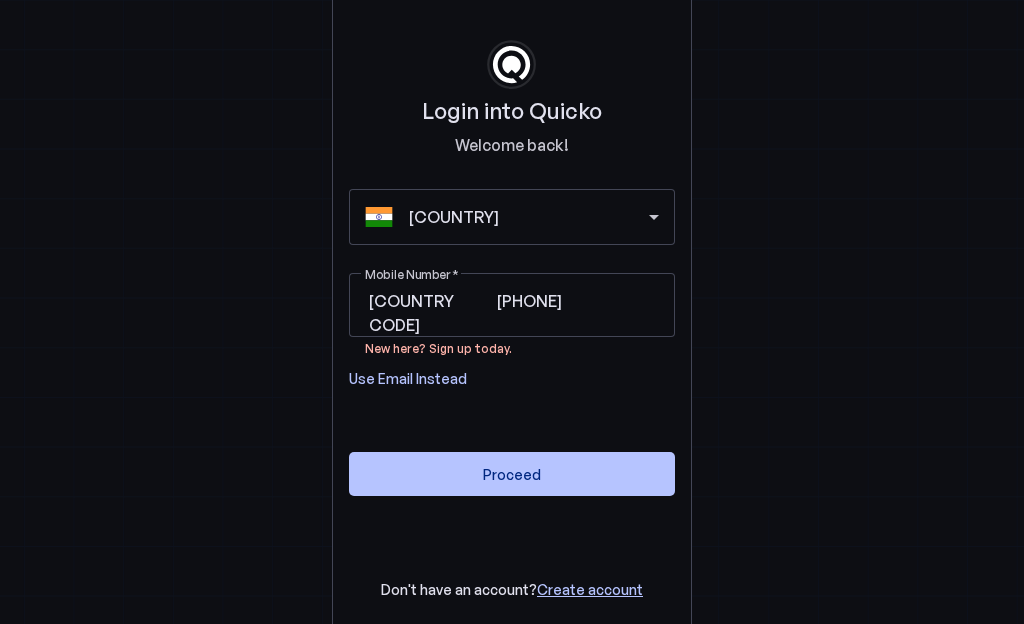 click on "Use Email Instead" at bounding box center [408, 379] 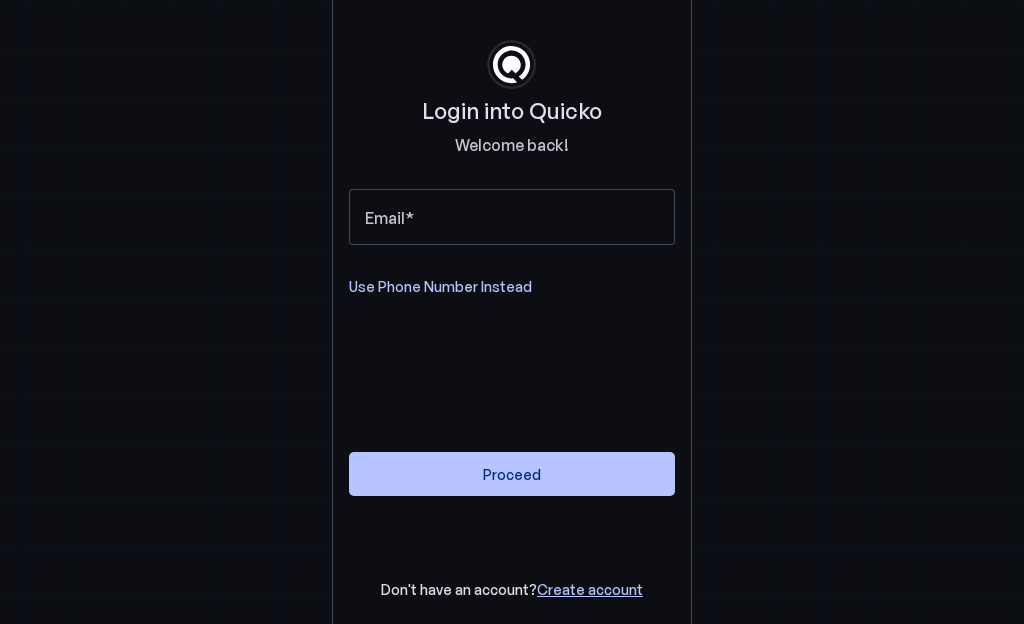 click at bounding box center [409, 218] 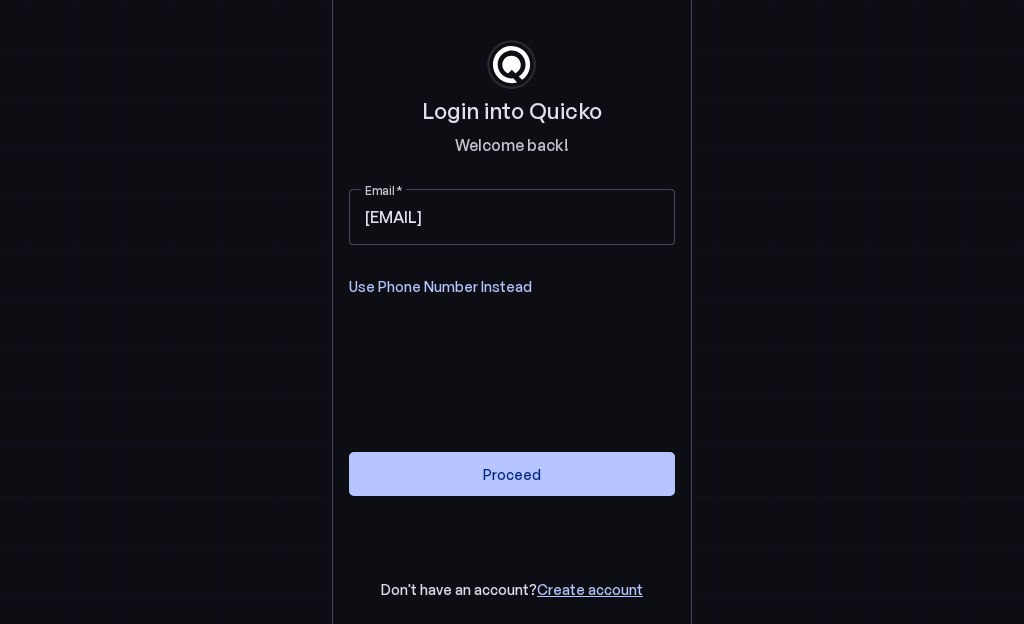 type on "[EMAIL]" 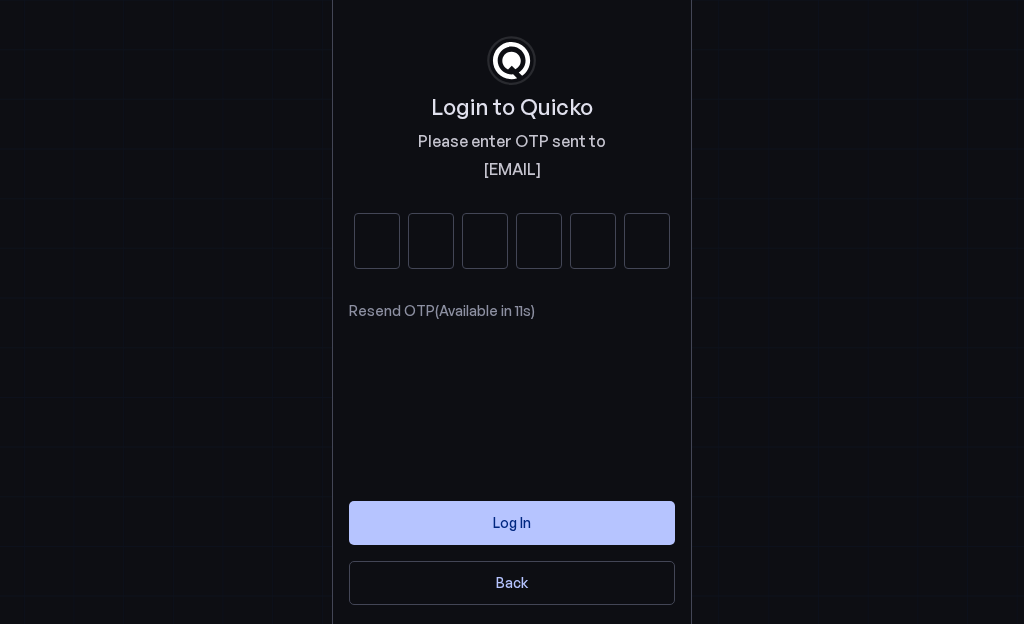 click at bounding box center [377, 241] 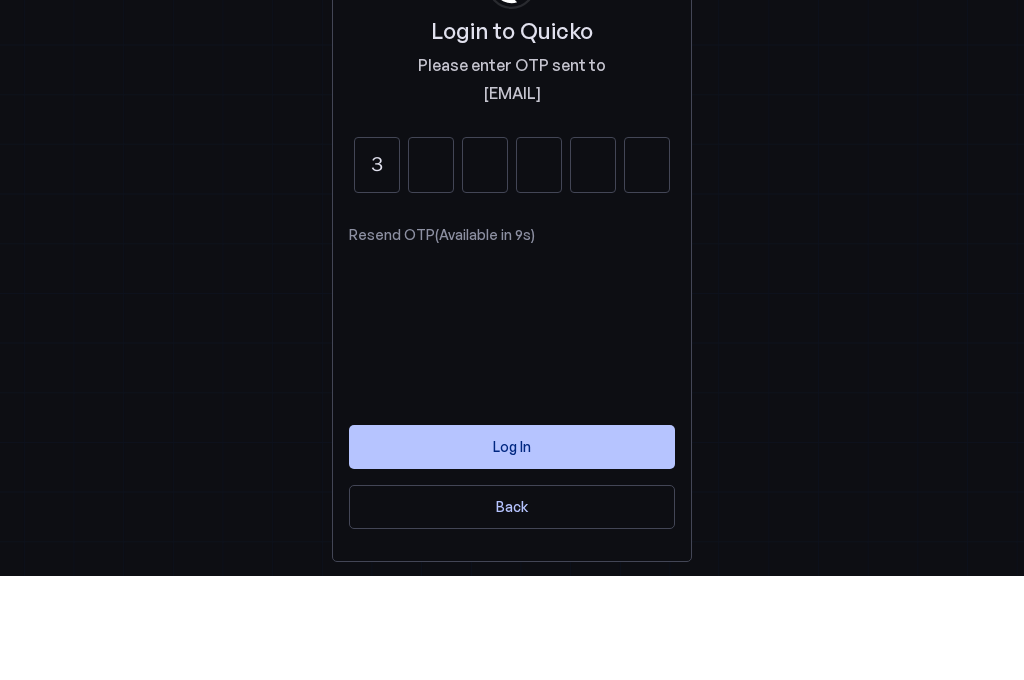 type on "3" 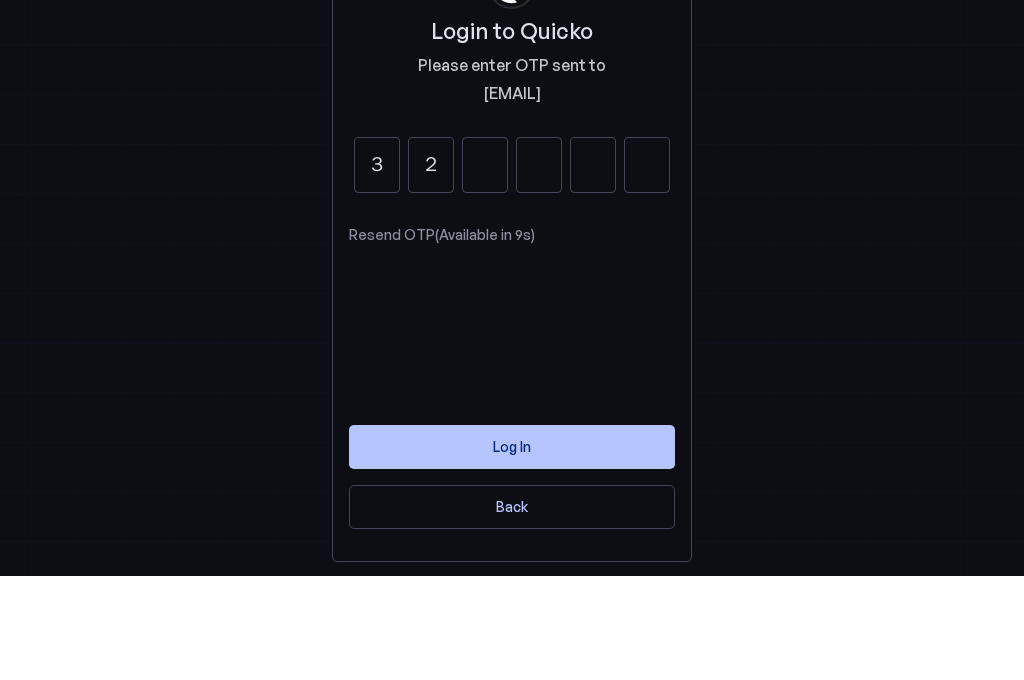 type on "2" 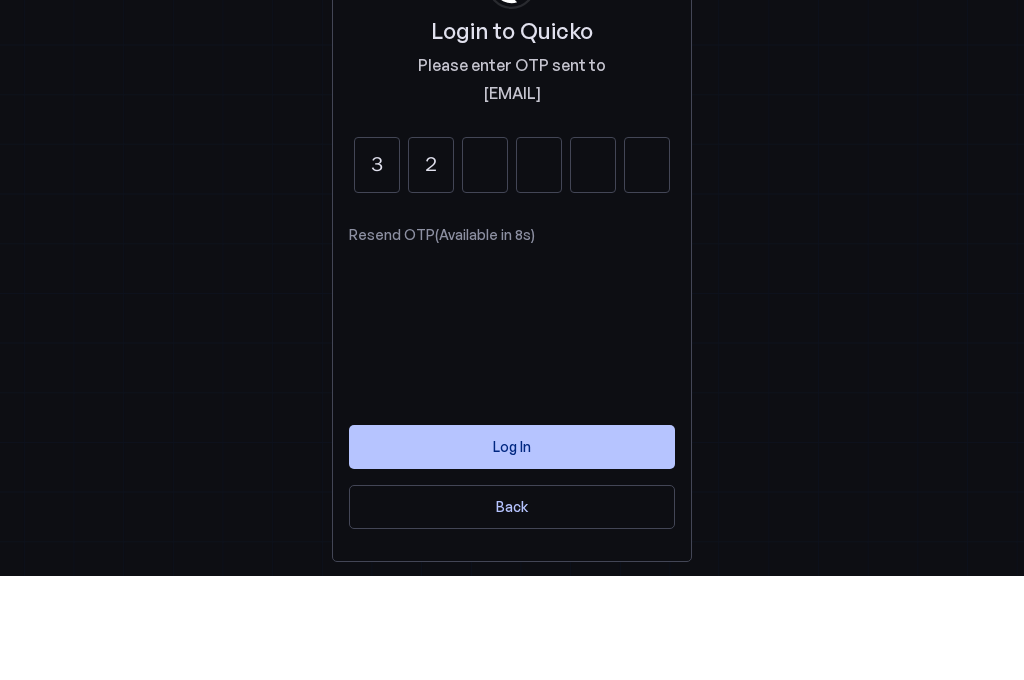 type on "4" 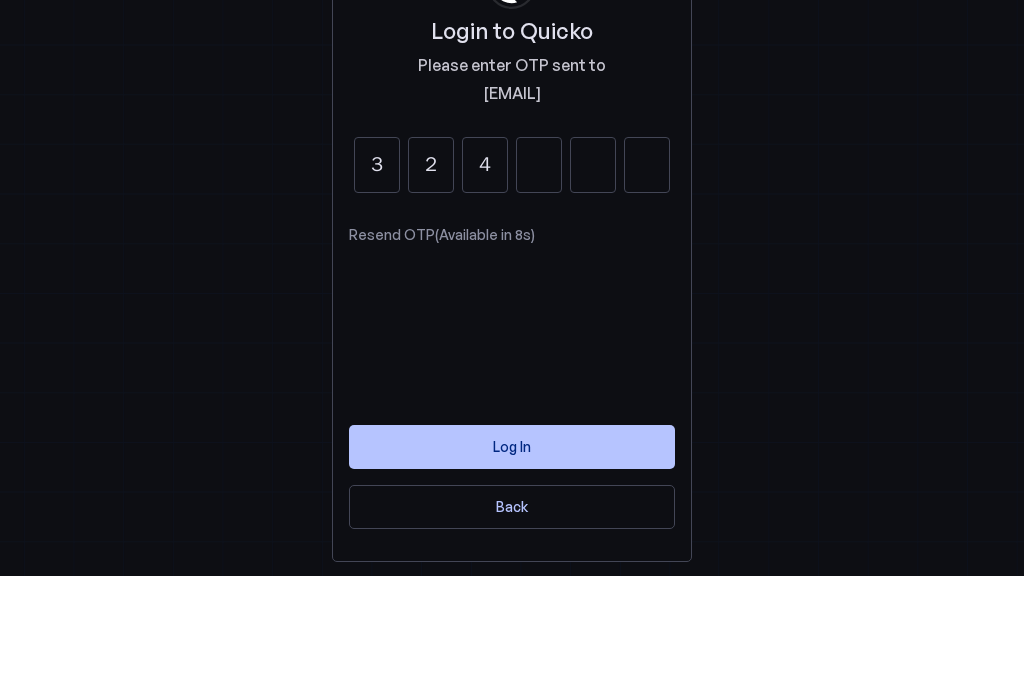 type on "6" 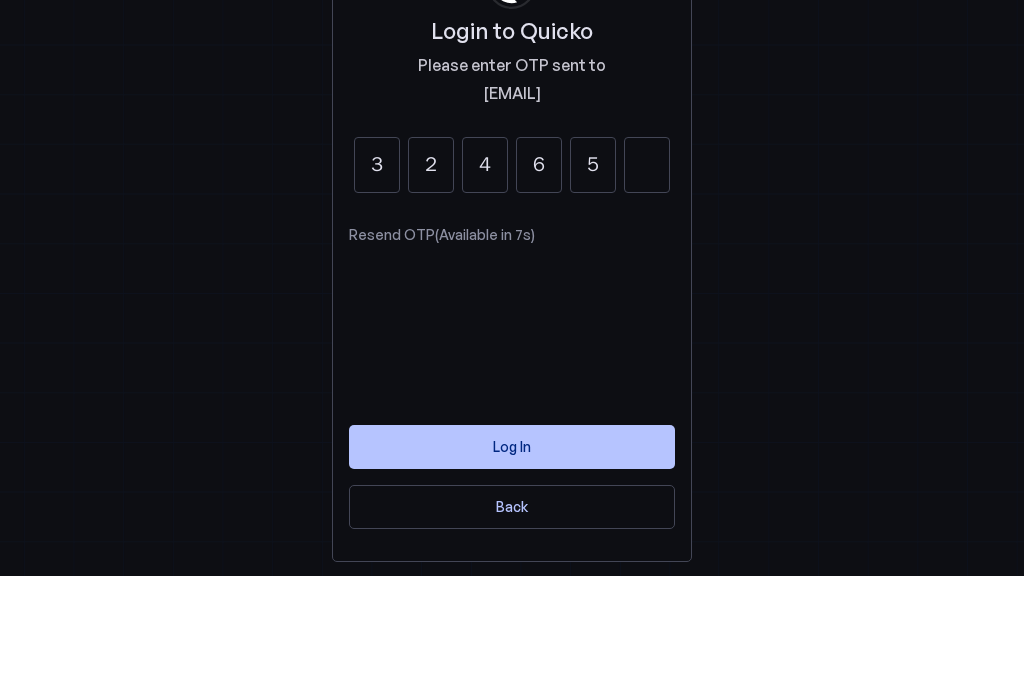 type on "5" 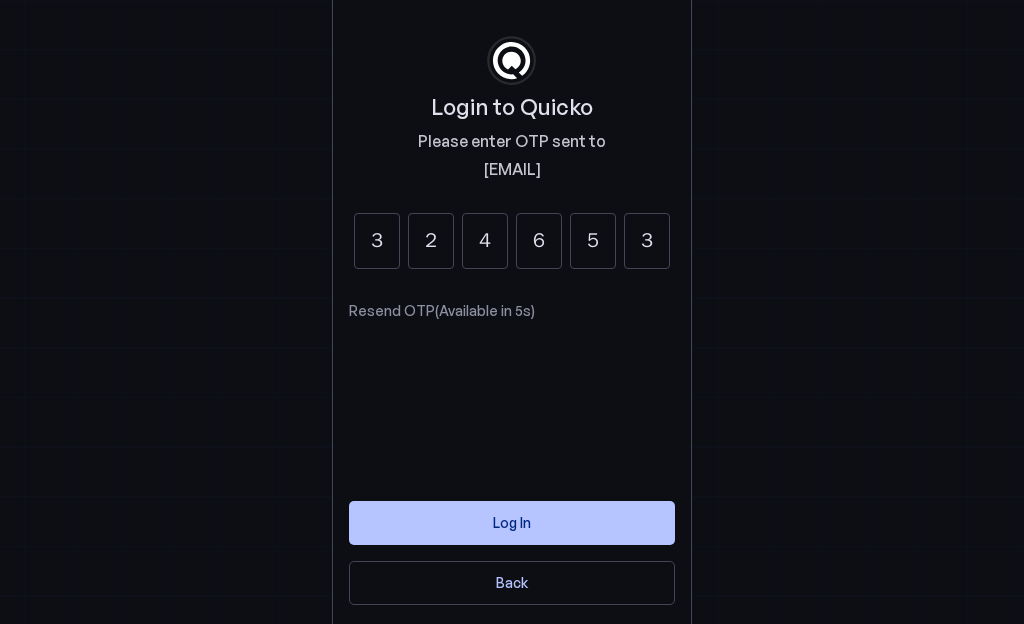 type on "3" 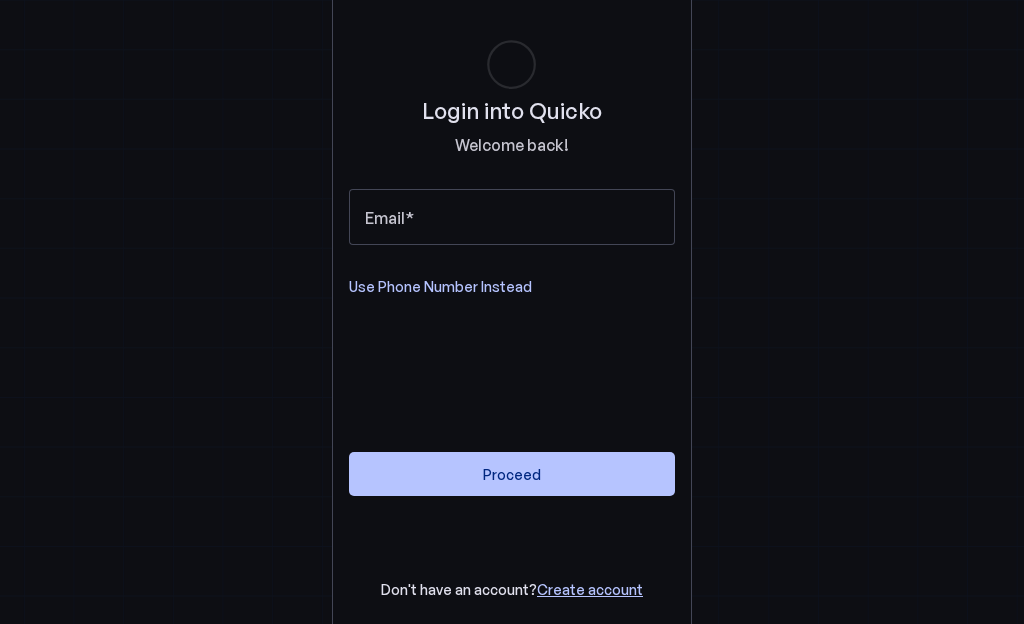 scroll, scrollTop: 0, scrollLeft: 0, axis: both 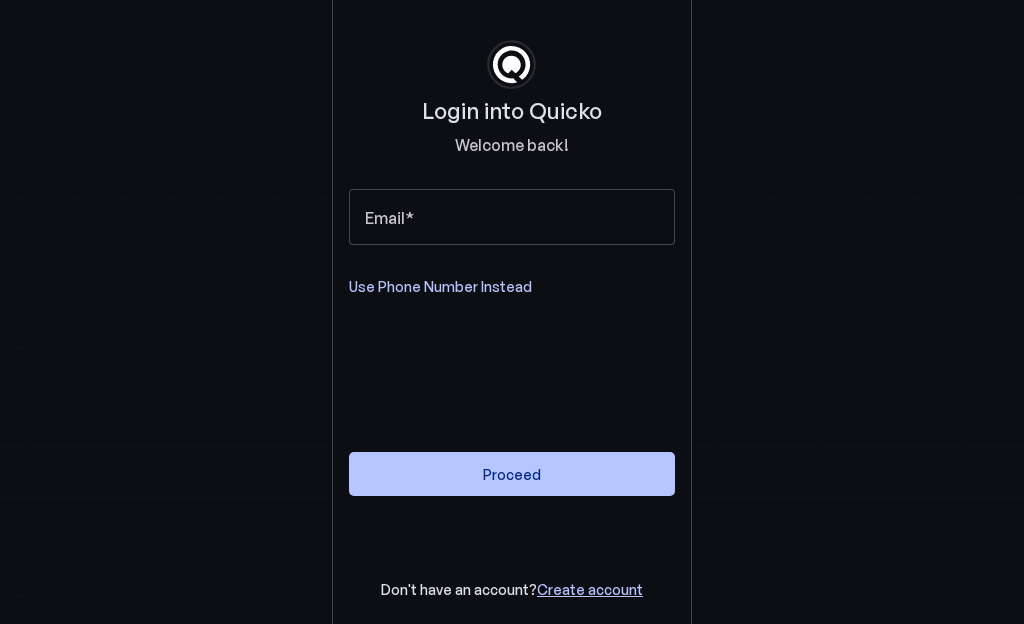 click on "Use Phone Number Instead" at bounding box center (440, 287) 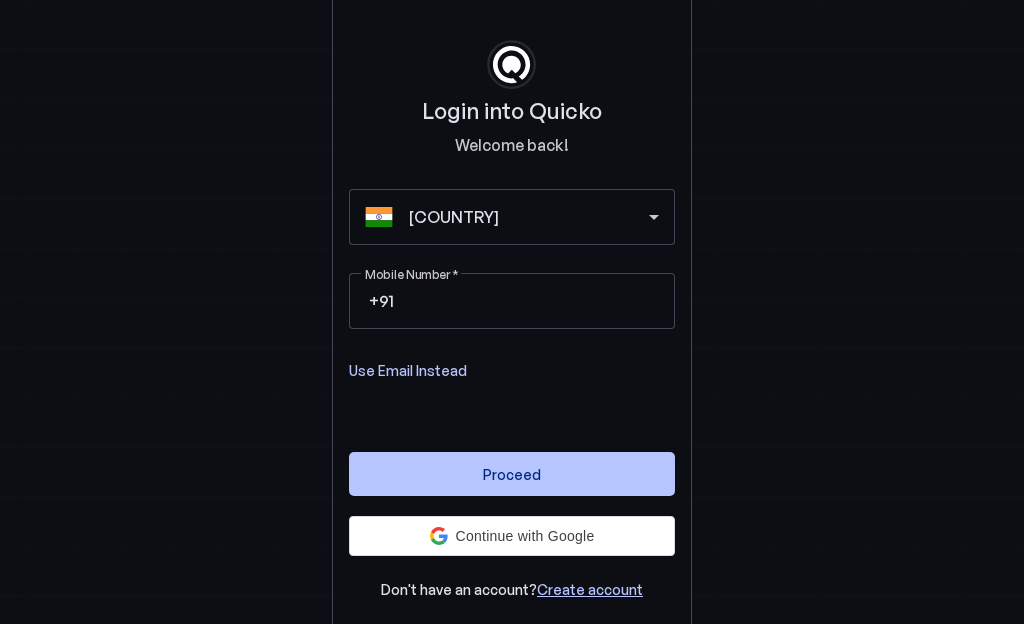 click on "Mobile Number" at bounding box center (528, 301) 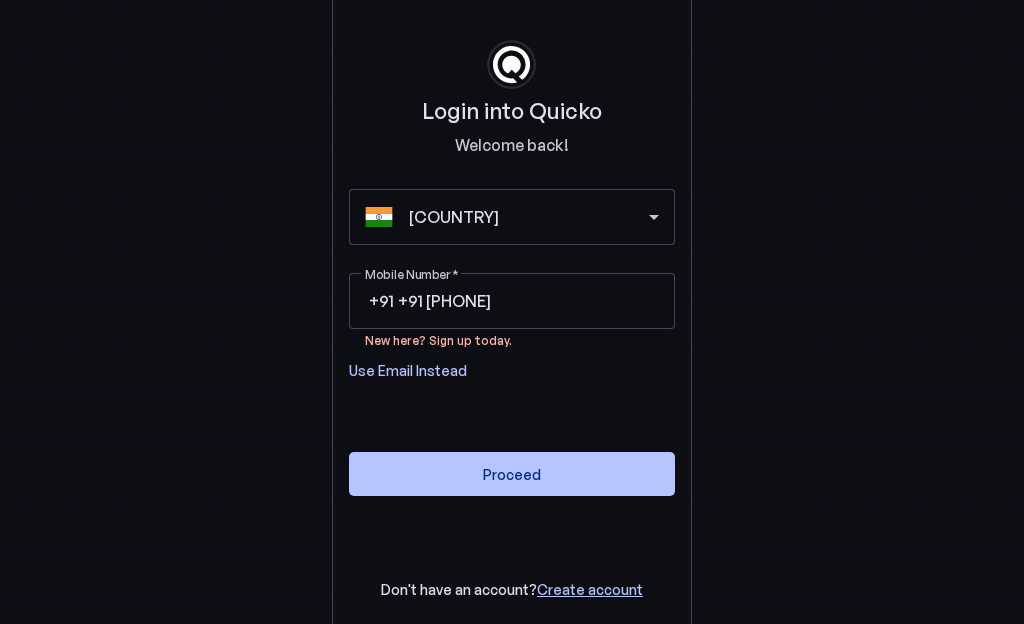click on "[PHONE]" at bounding box center (528, 301) 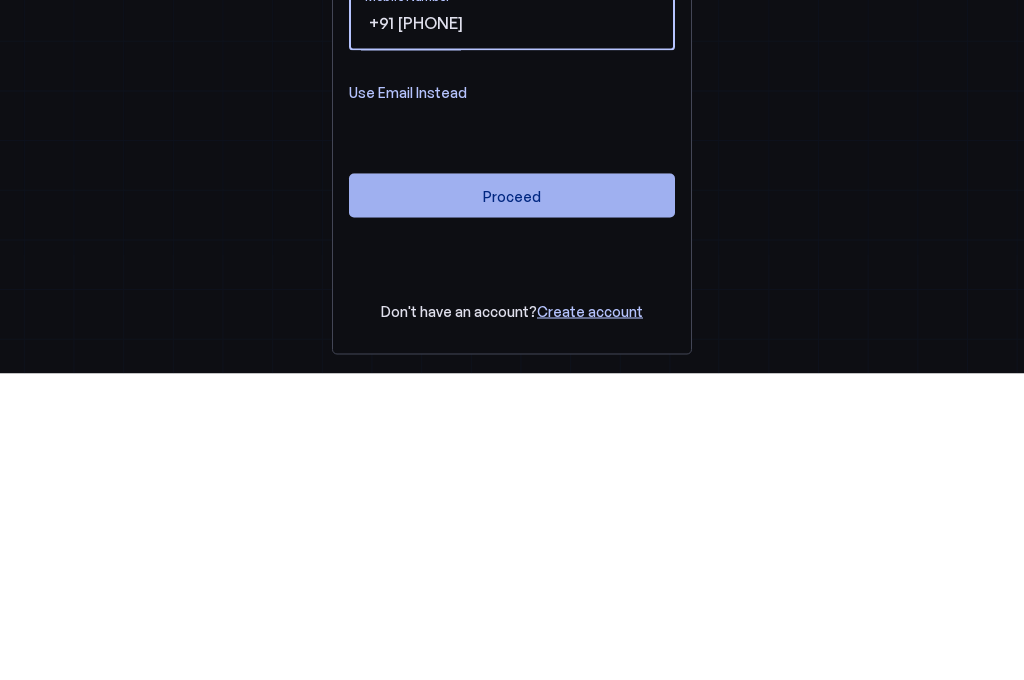 type on "9888873135" 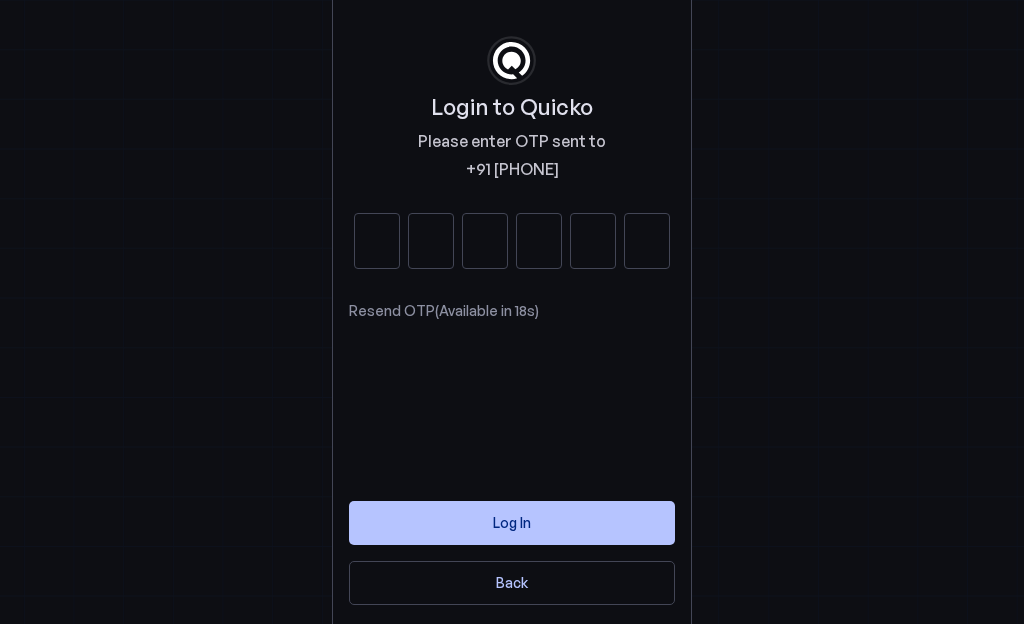 click at bounding box center (377, 241) 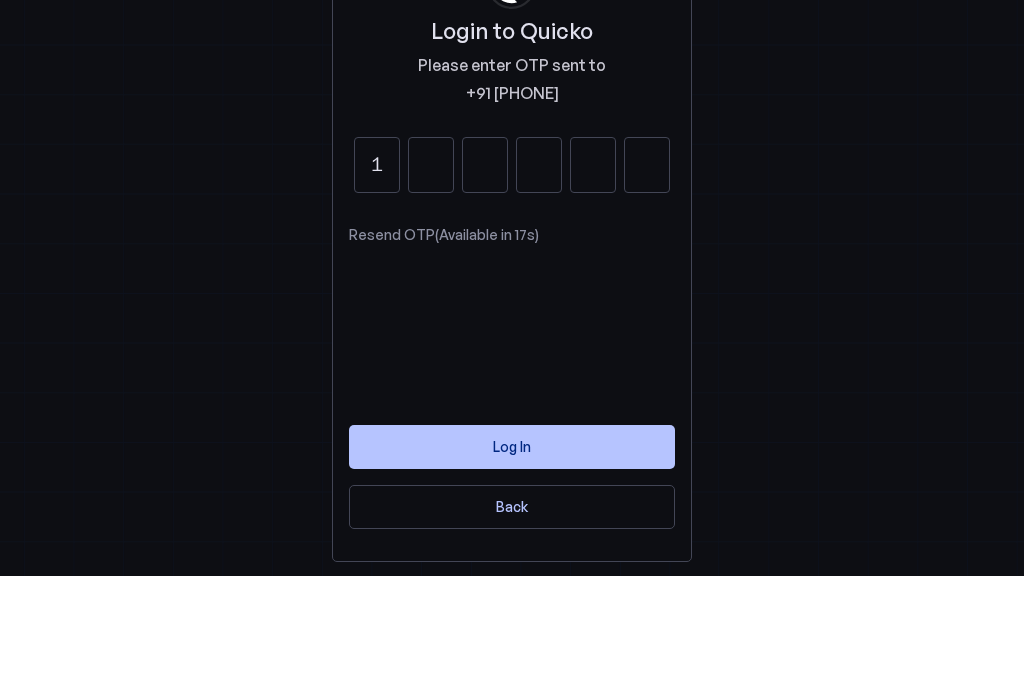 type on "1" 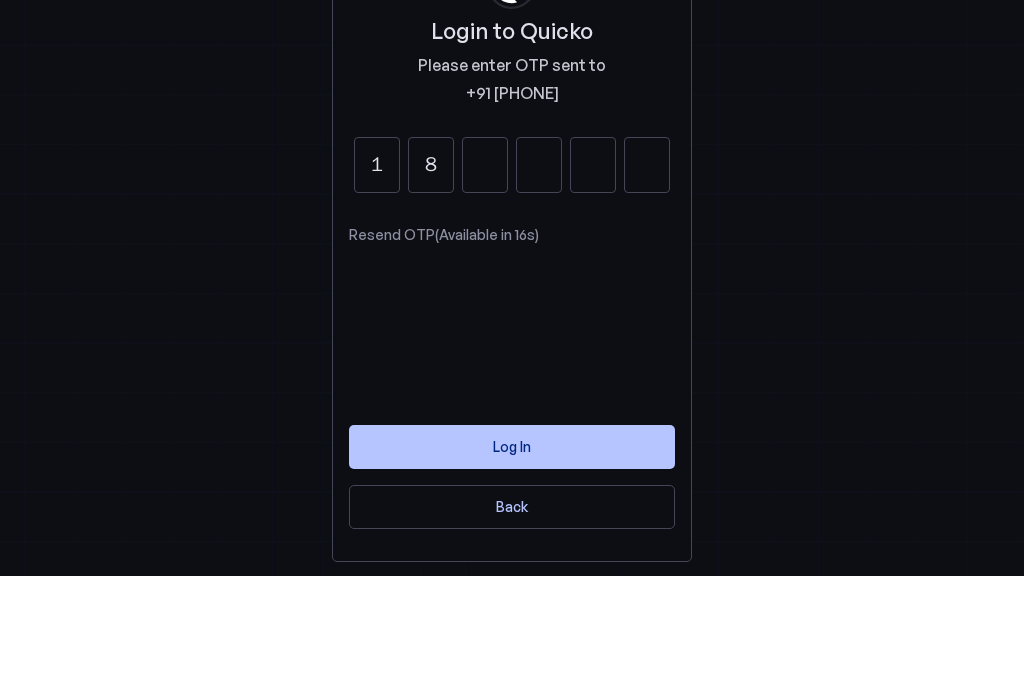 type on "8" 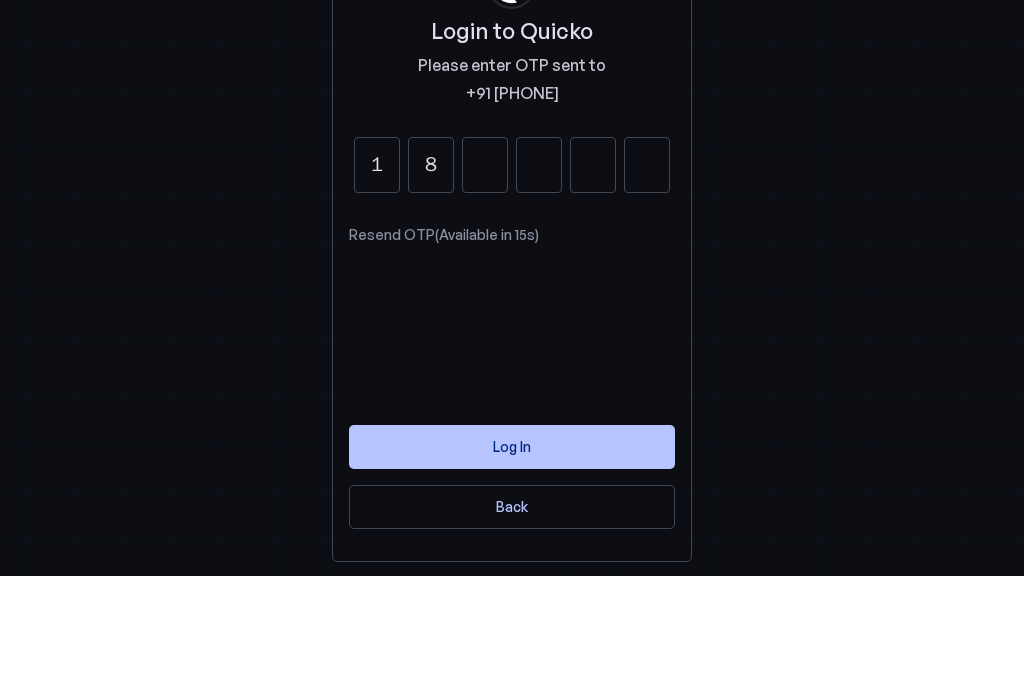type on "8" 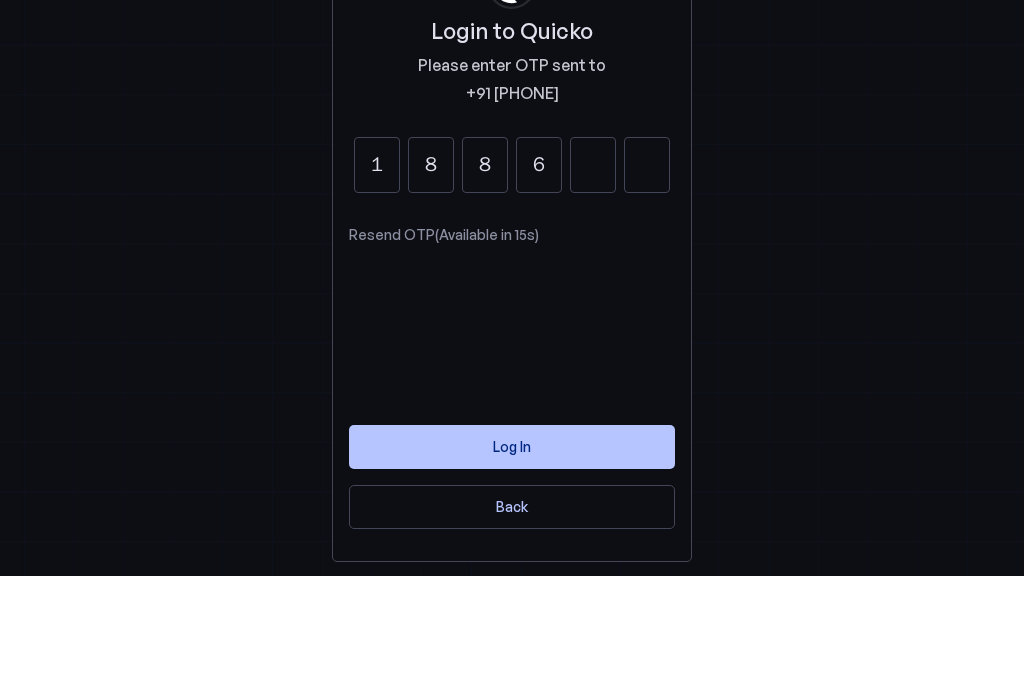 type on "6" 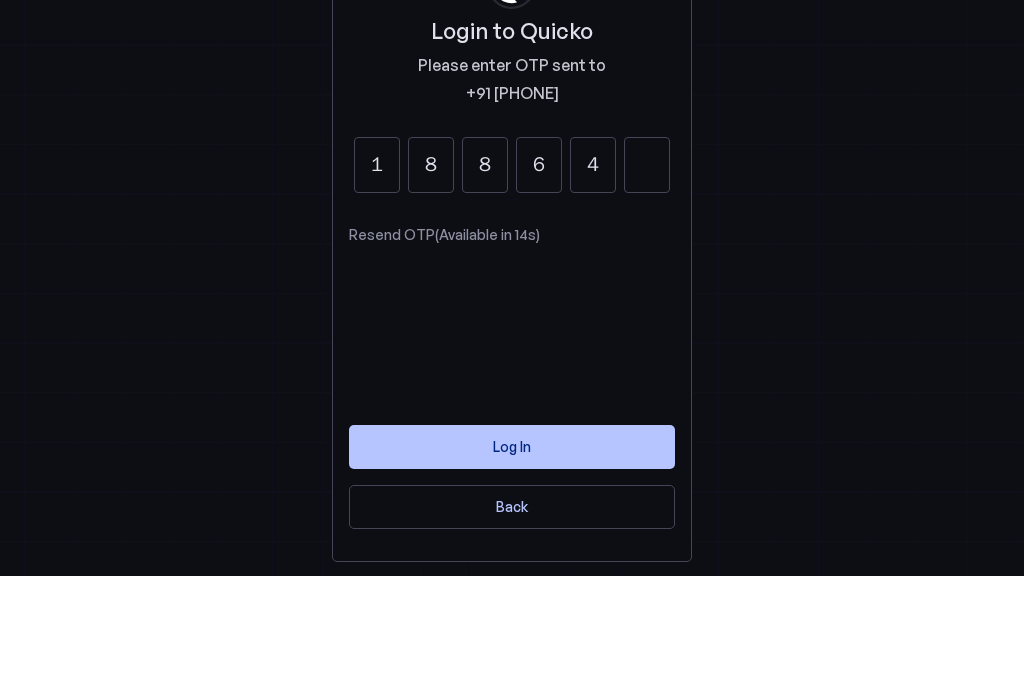 type on "4" 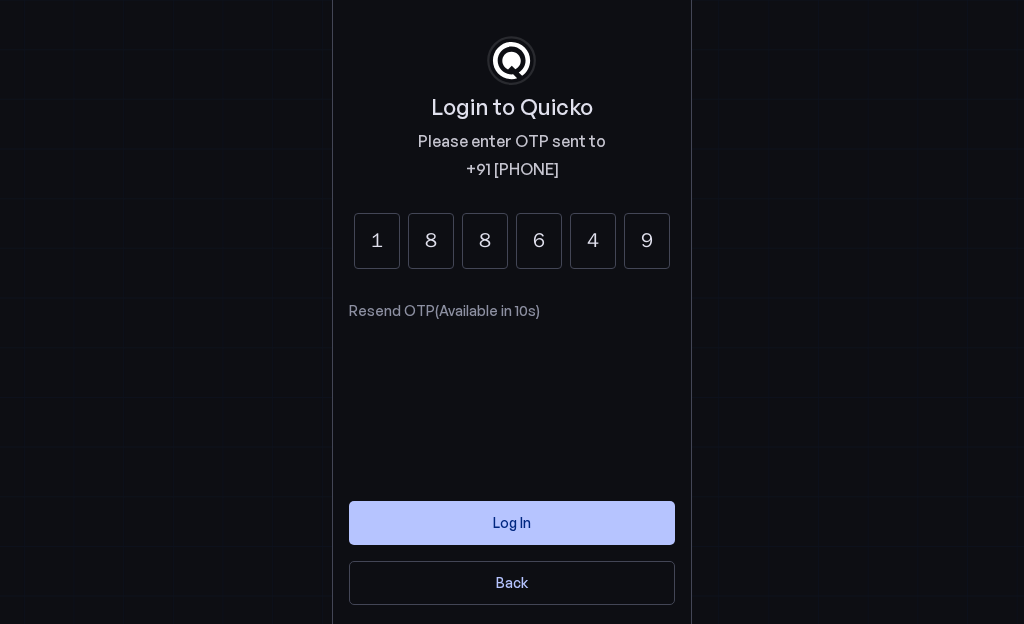 type on "9" 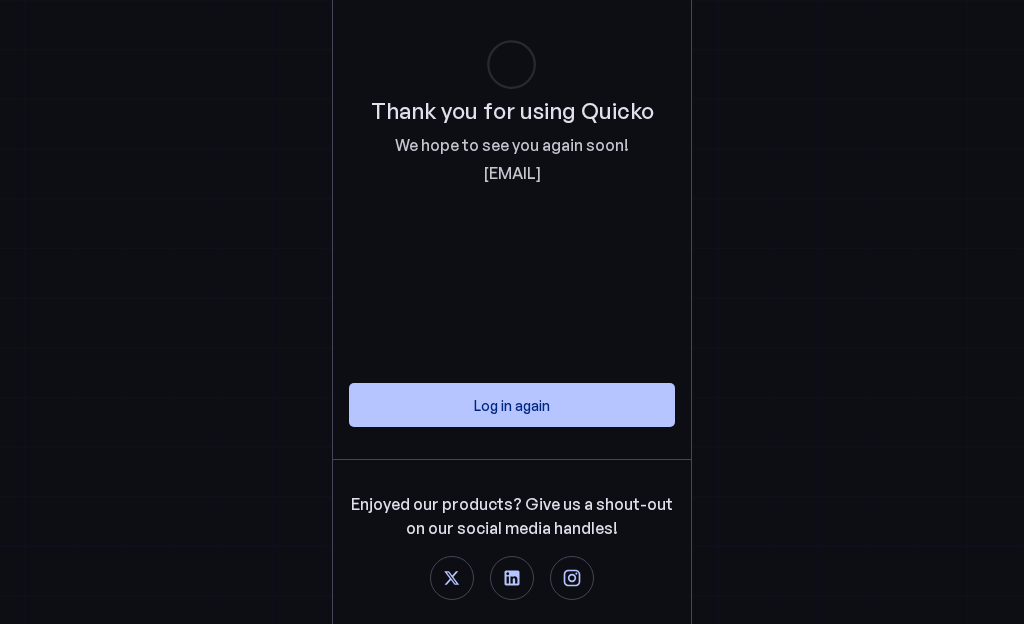 scroll, scrollTop: 0, scrollLeft: 0, axis: both 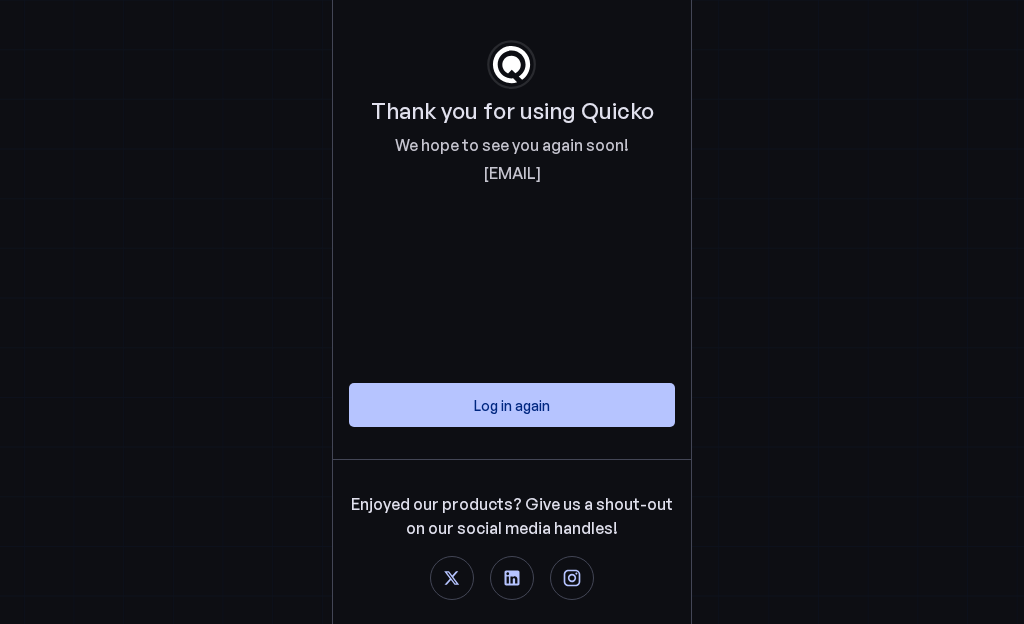 click at bounding box center [512, 405] 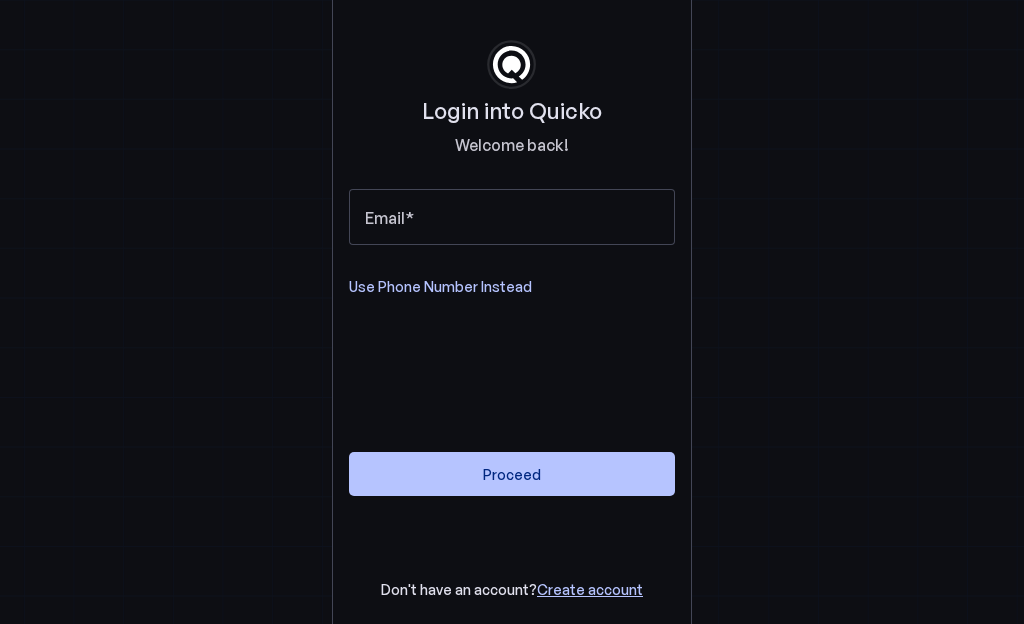 click on "Use Phone Number Instead" at bounding box center [440, 287] 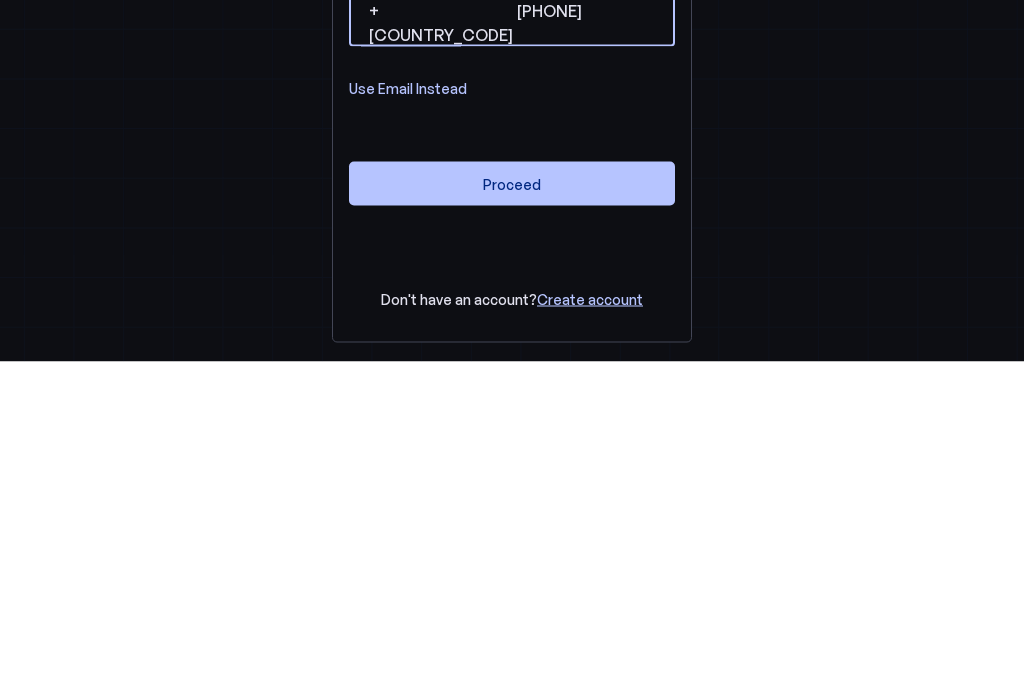 type on "9780783135" 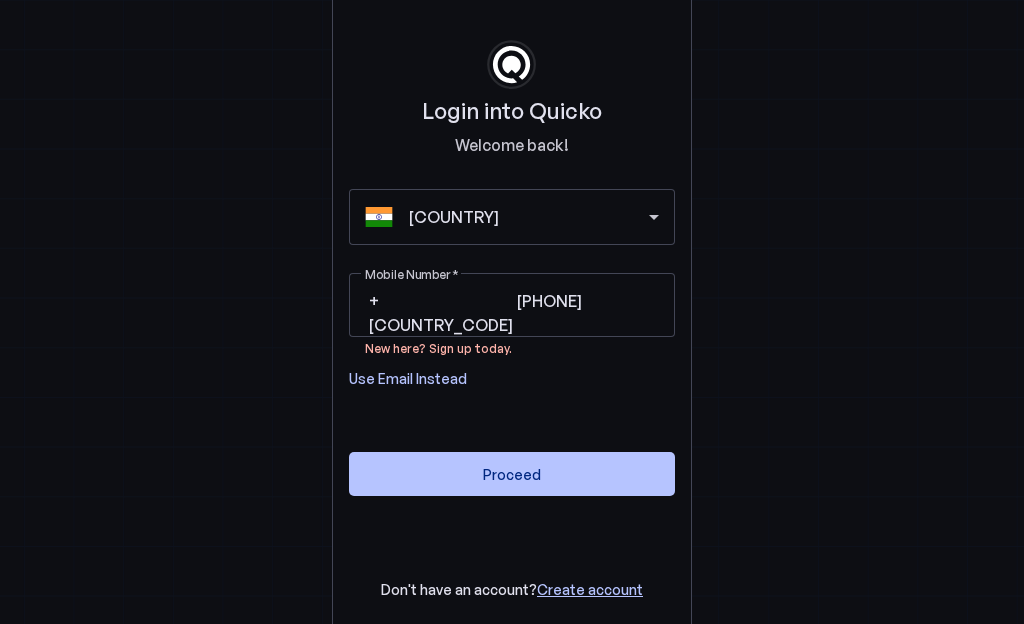 click on "Use Email Instead" at bounding box center [408, 379] 